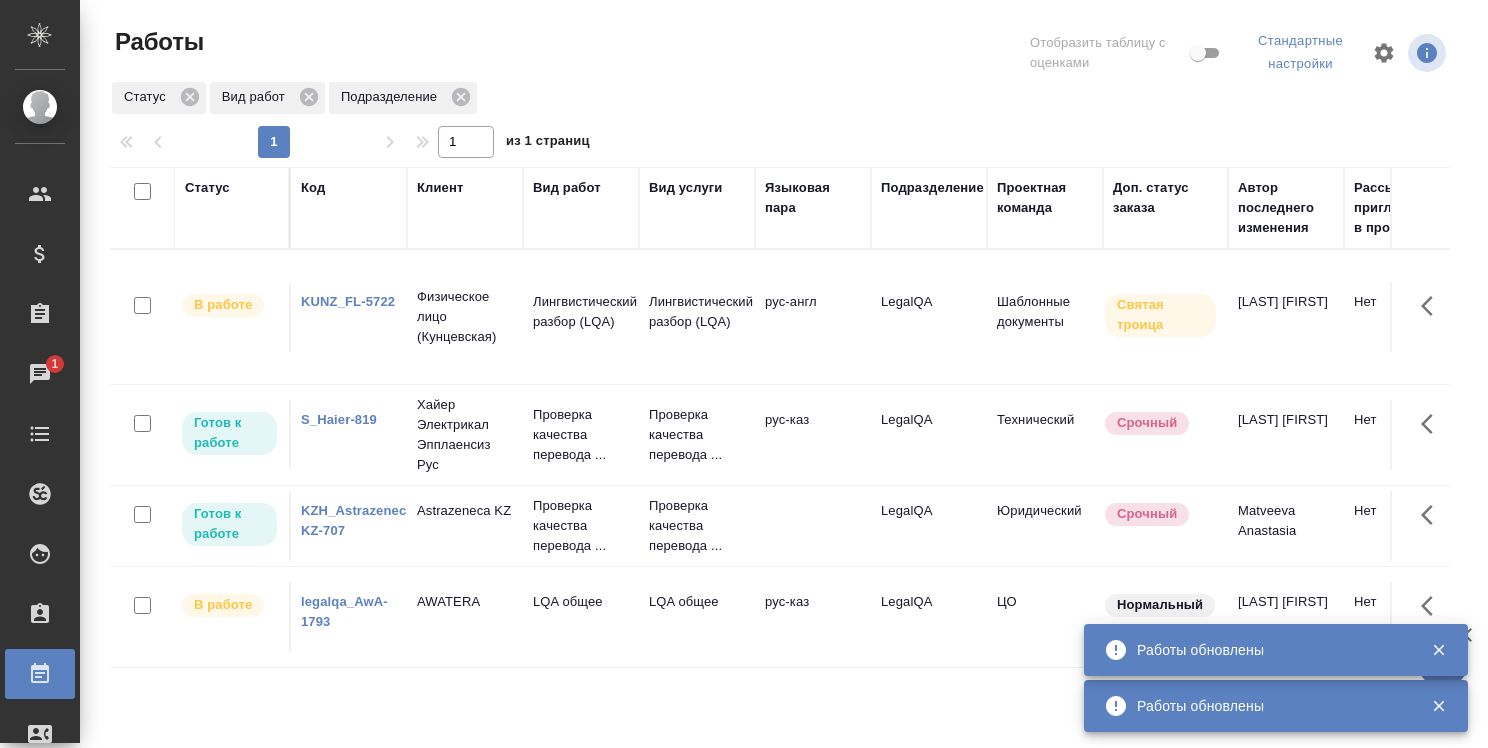scroll, scrollTop: 0, scrollLeft: 0, axis: both 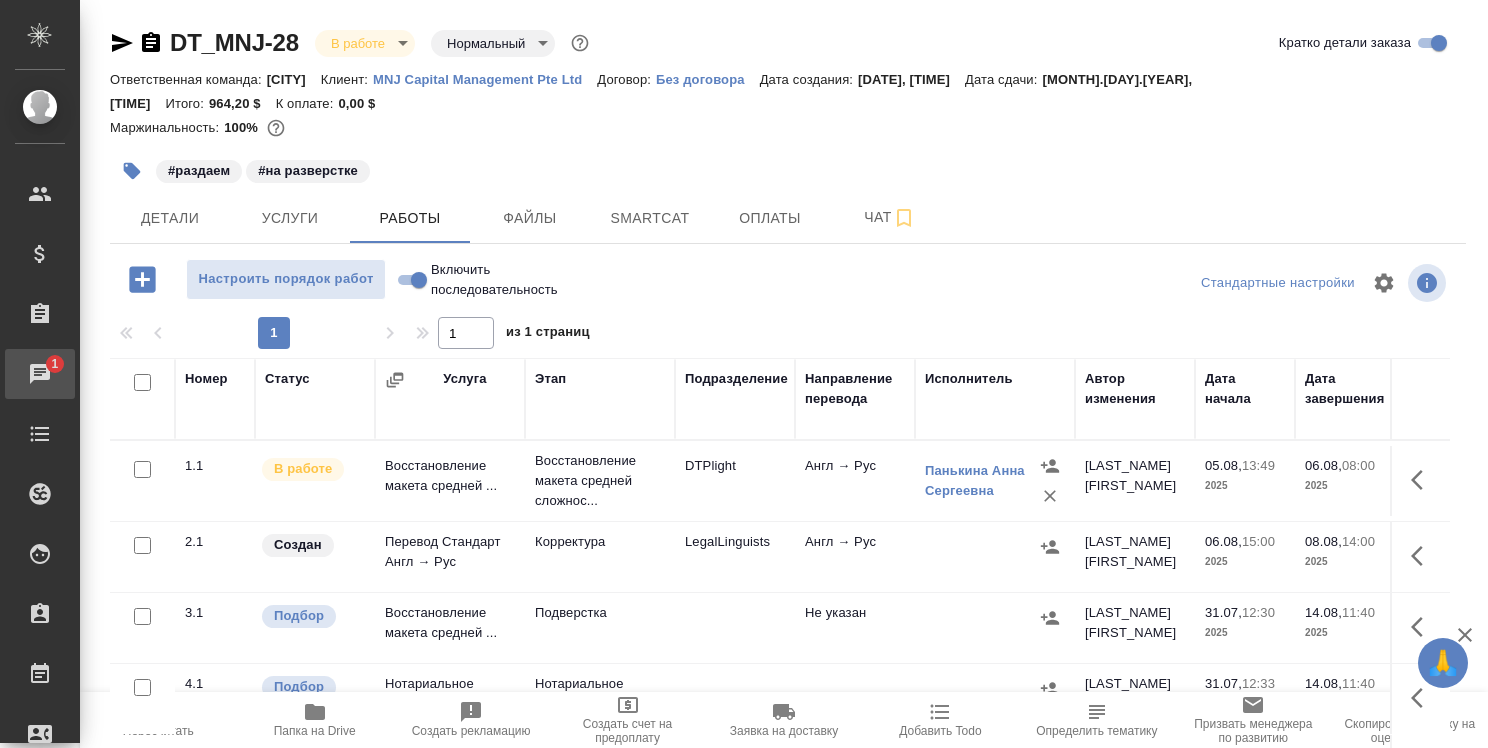 click on "Чаты" at bounding box center [15, 374] 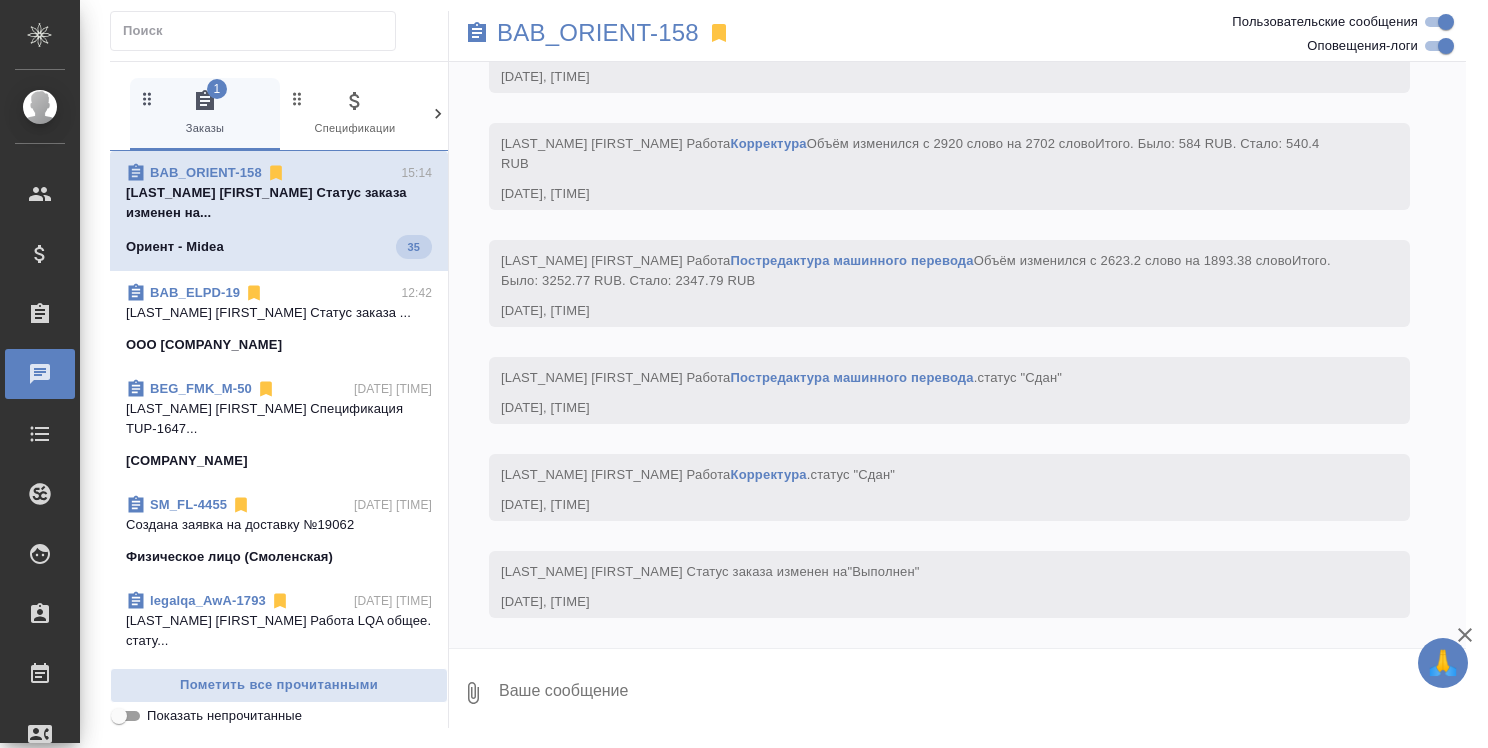scroll, scrollTop: 6540, scrollLeft: 0, axis: vertical 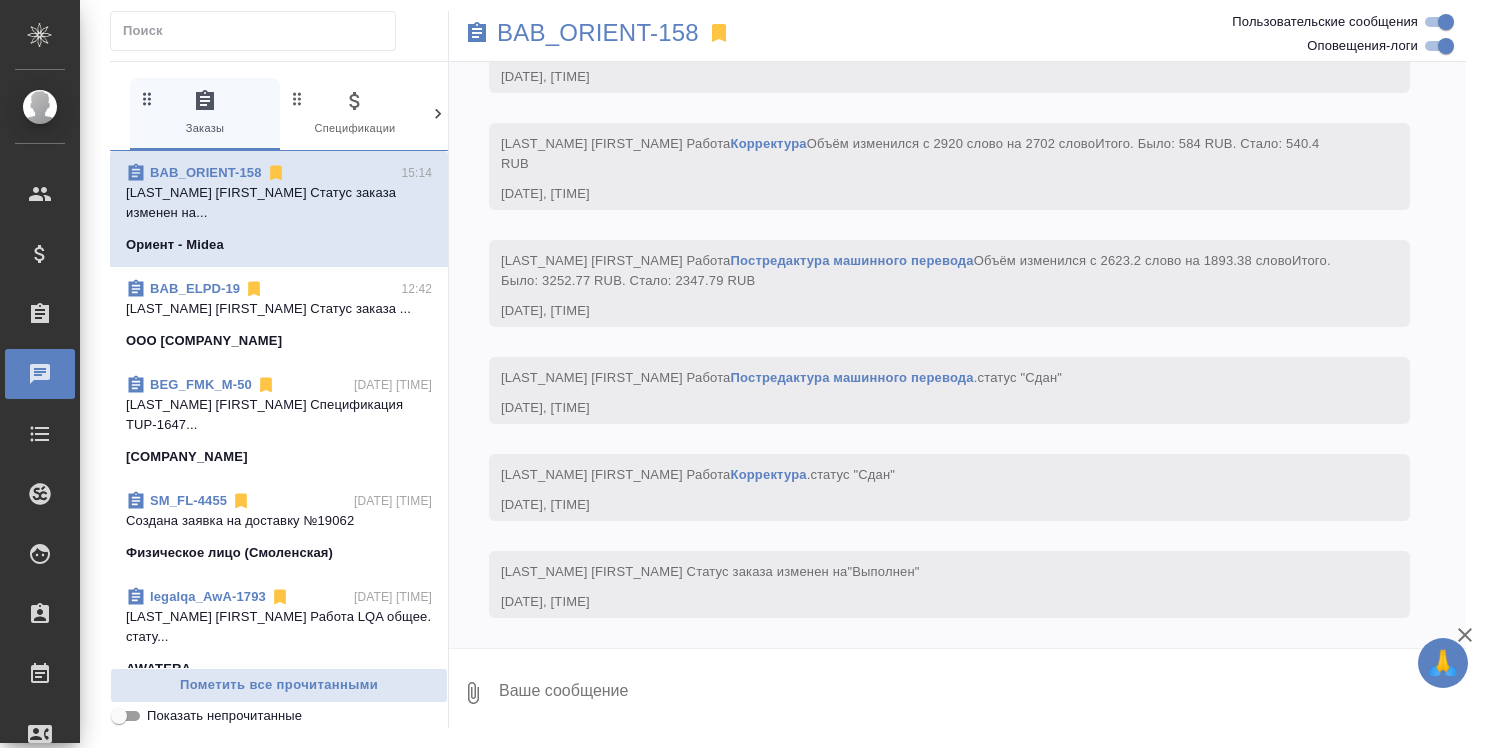 click on "BAB_ORIENT-158" at bounding box center (206, 173) 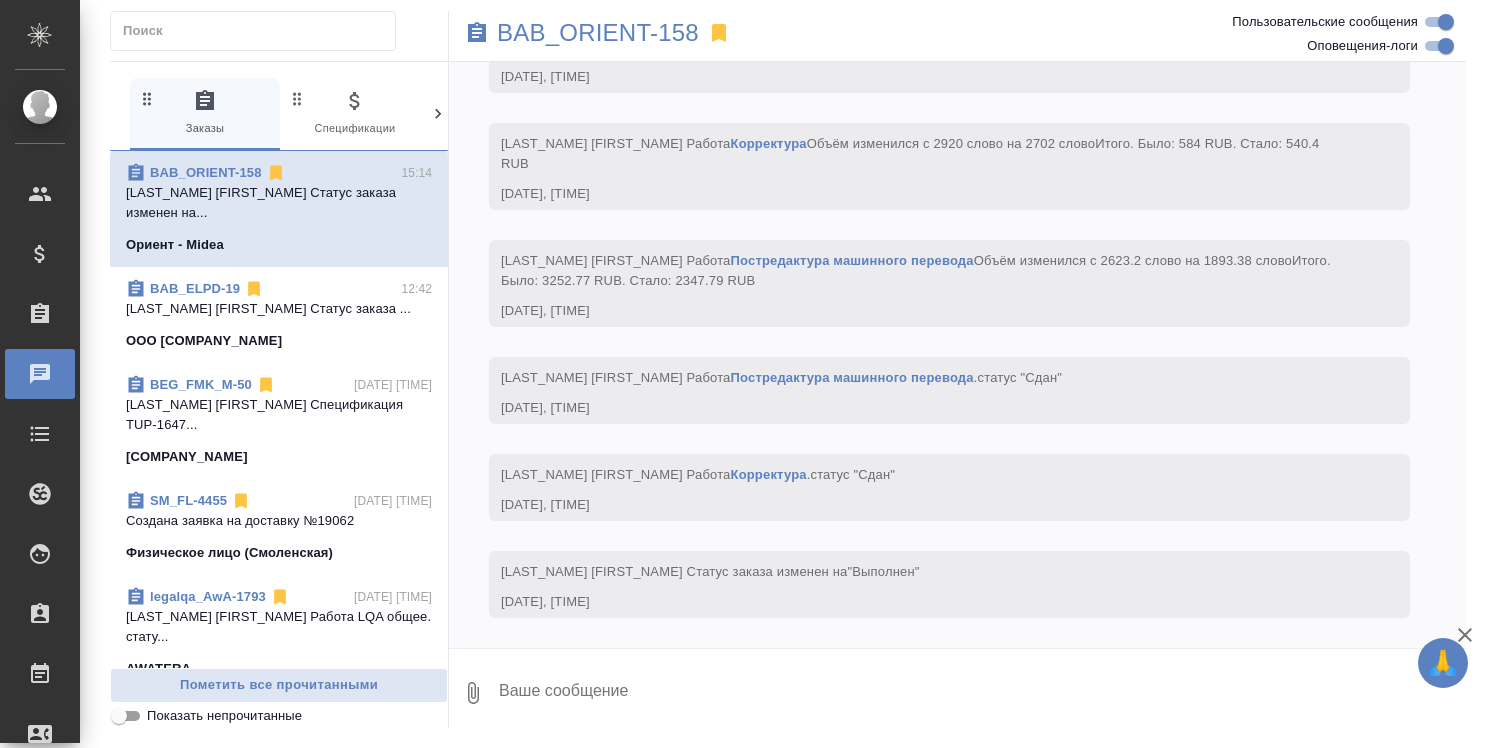 click on "BAB_ORIENT-158" at bounding box center [206, 172] 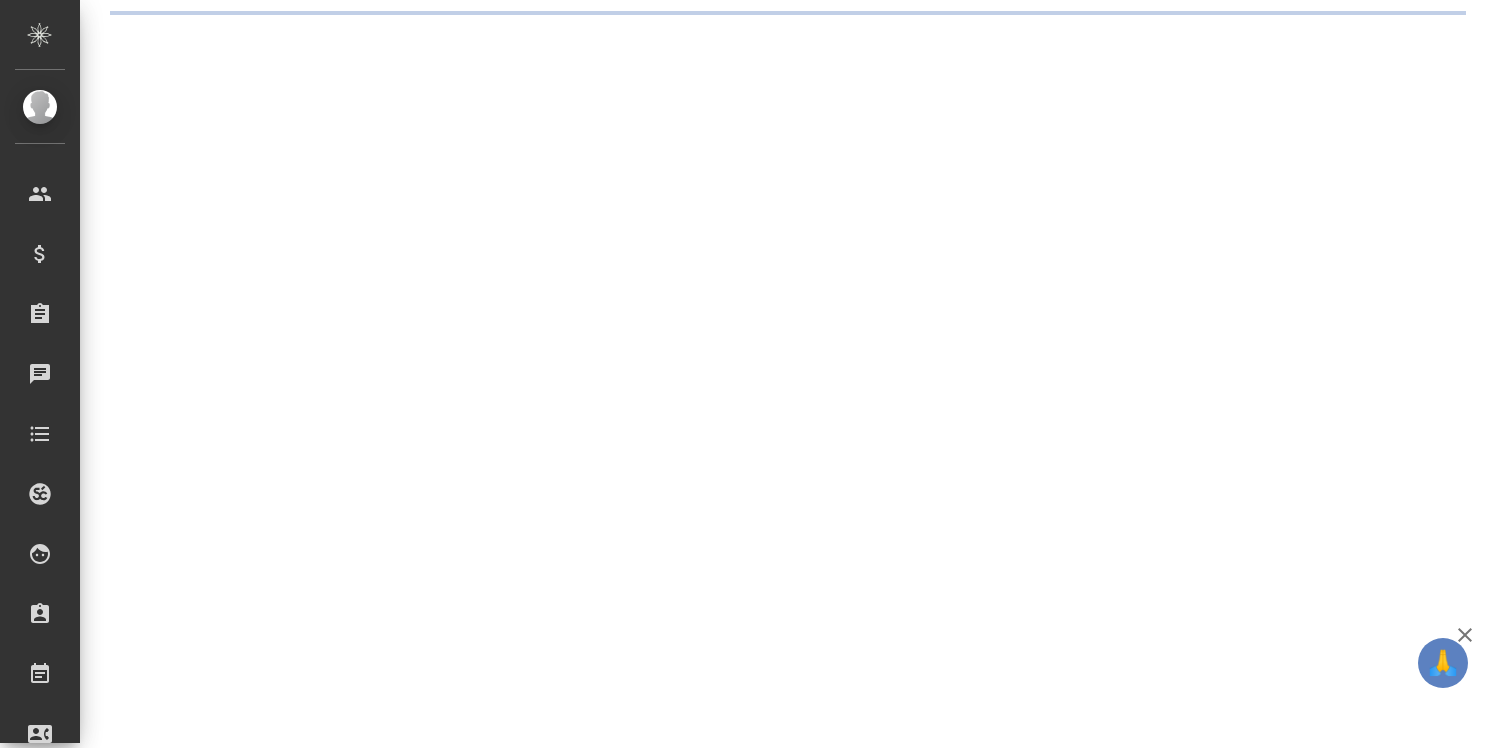 scroll, scrollTop: 0, scrollLeft: 0, axis: both 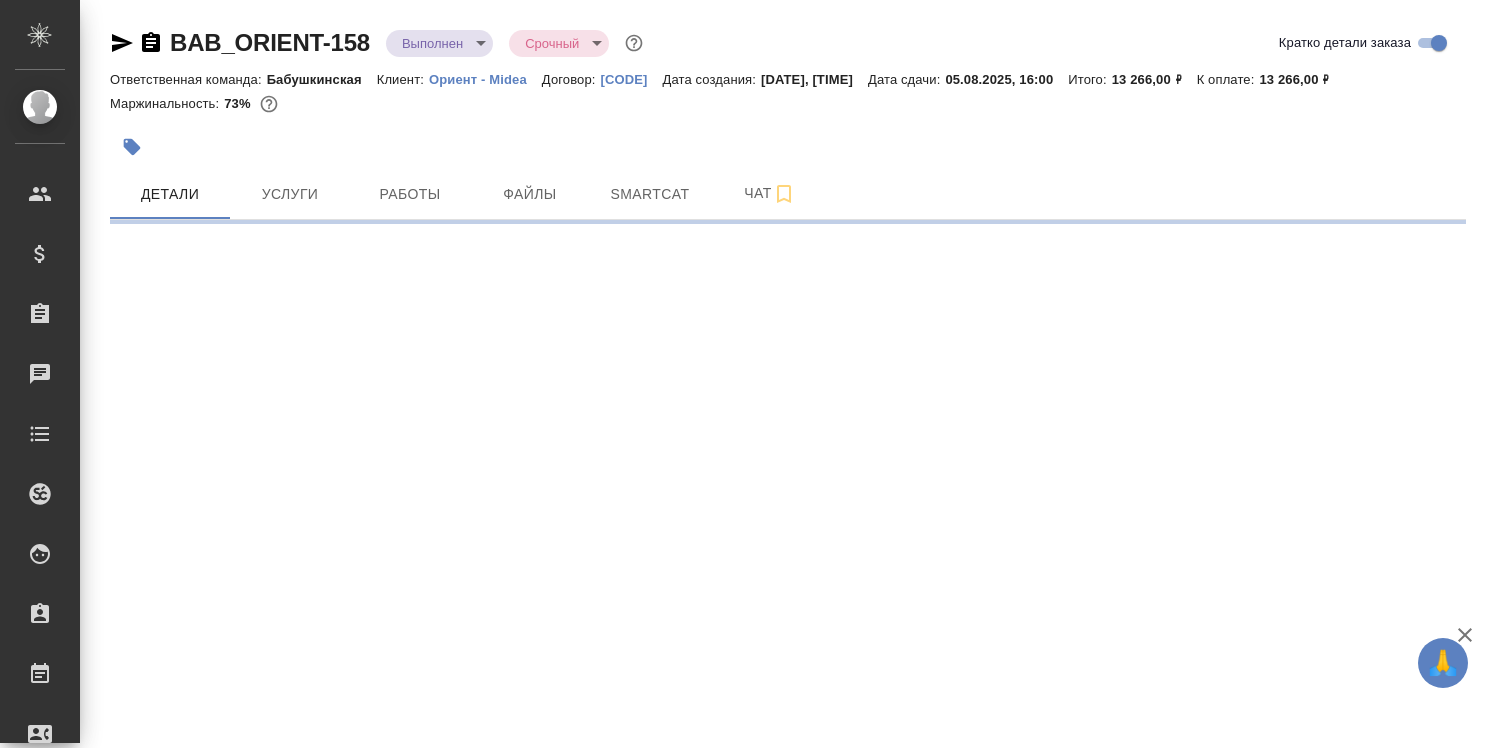 select on "RU" 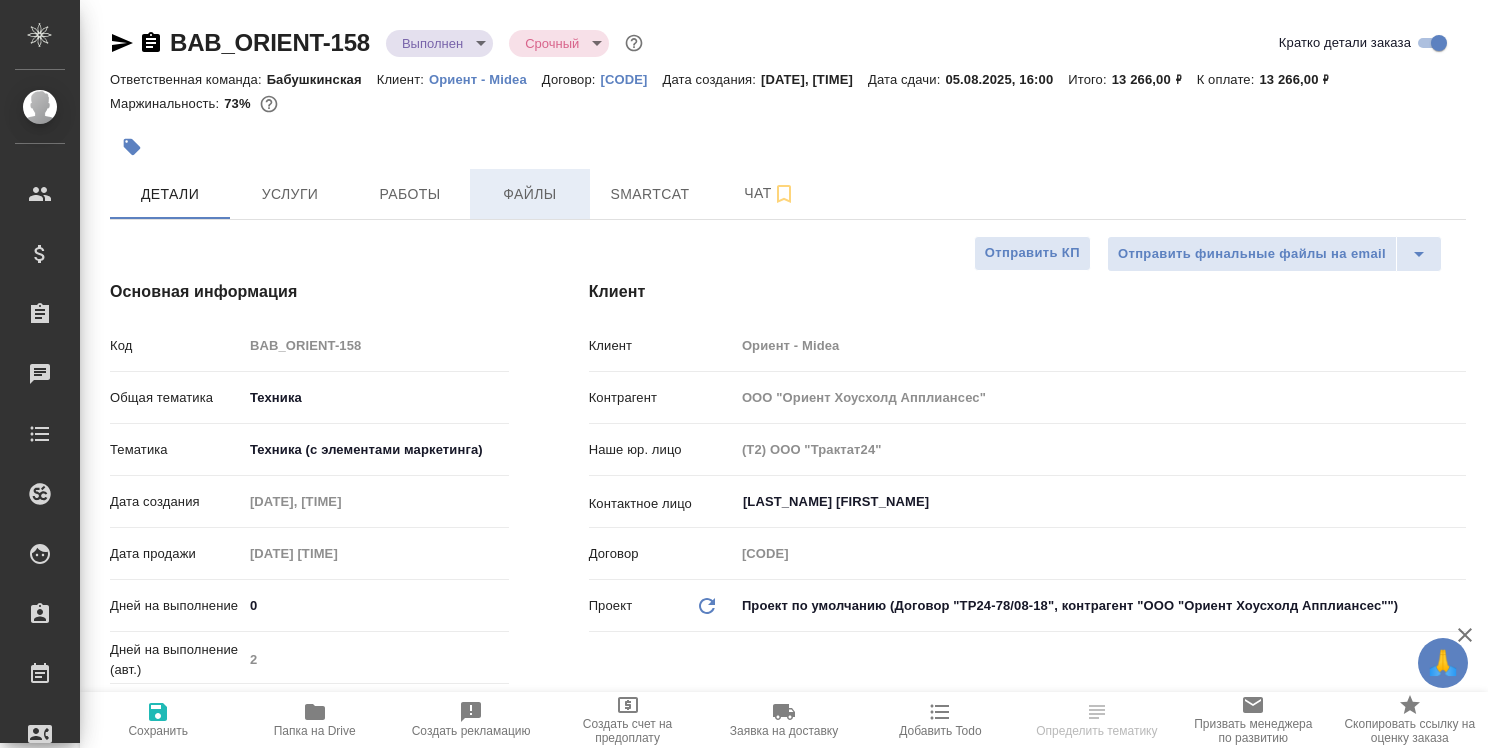 type on "x" 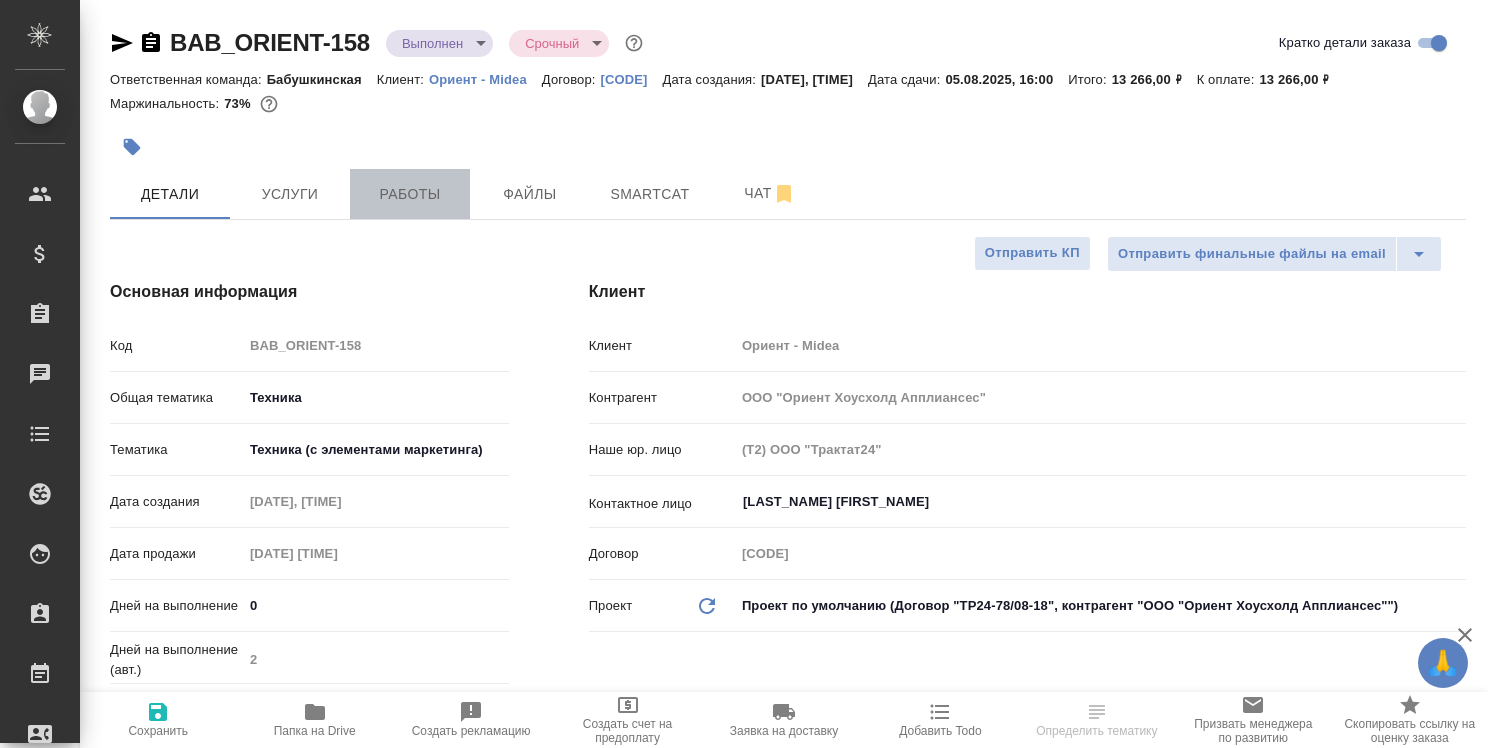 click on "Работы" at bounding box center [410, 194] 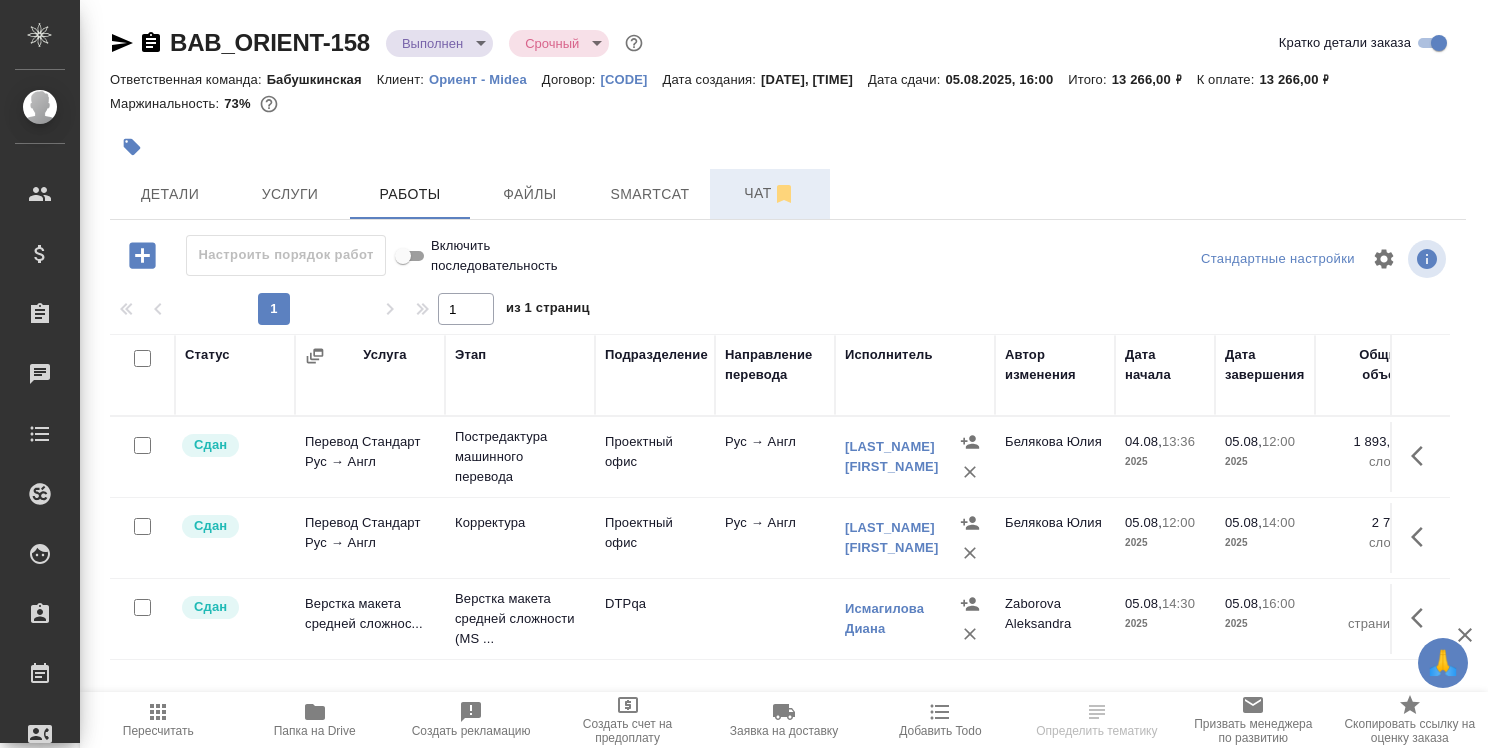 click 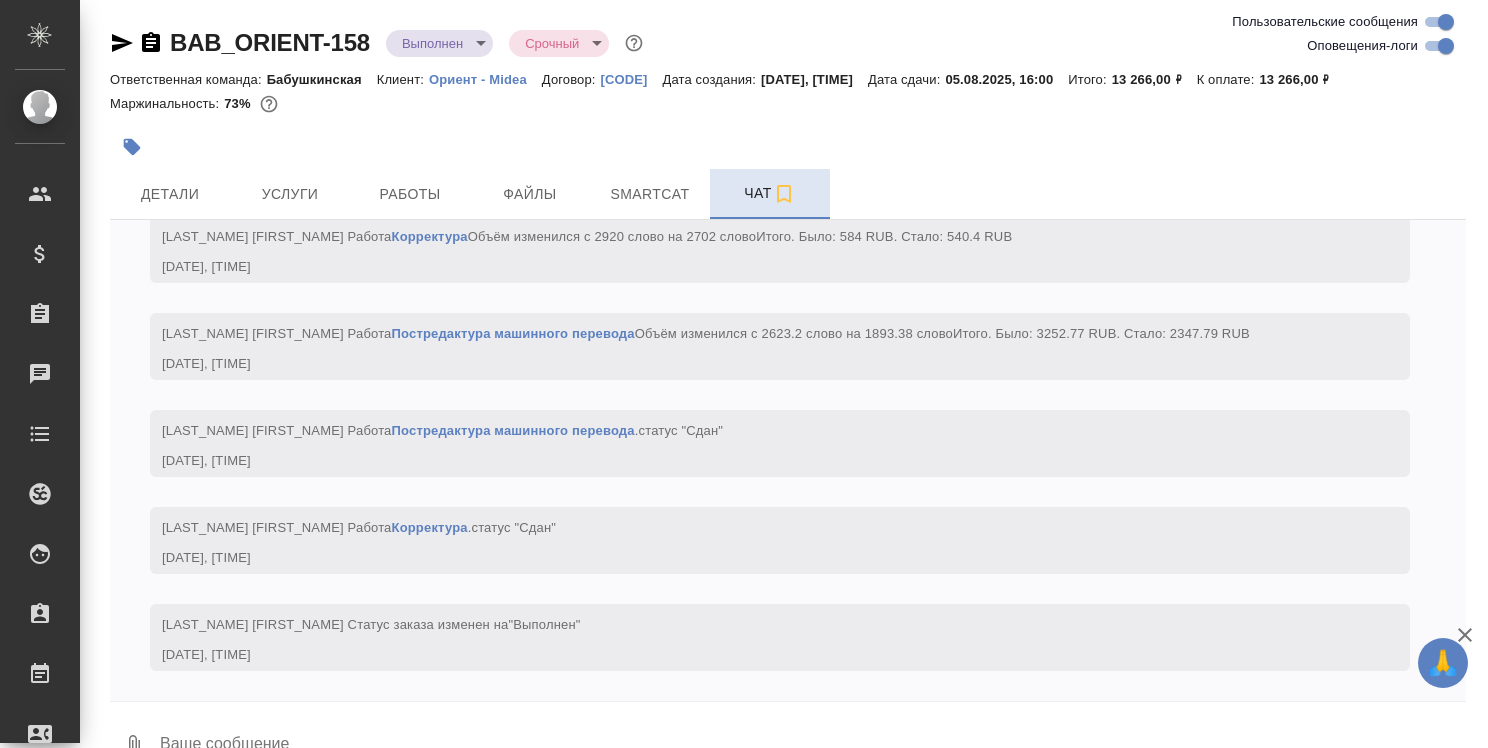 scroll, scrollTop: 6485, scrollLeft: 0, axis: vertical 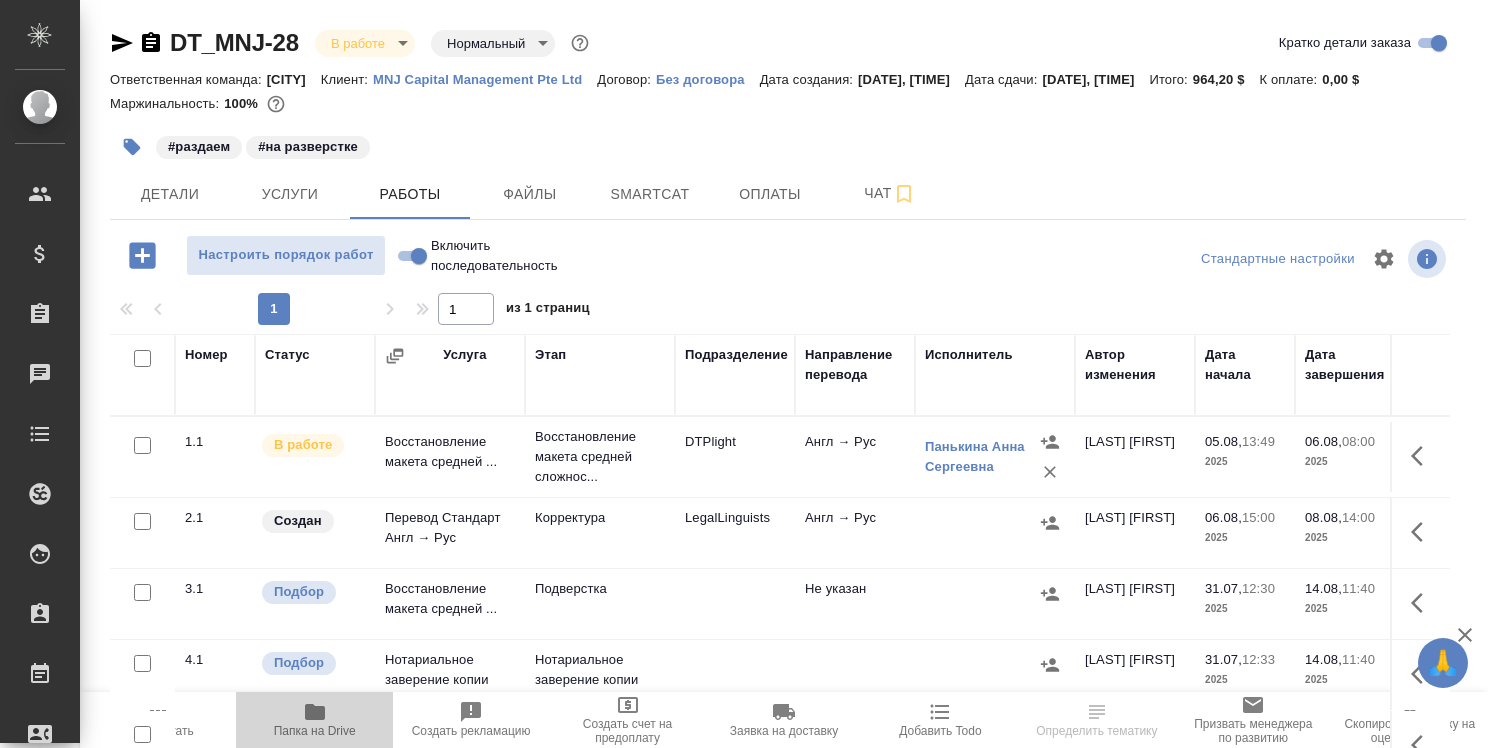 click on "Папка на Drive" at bounding box center [314, 719] 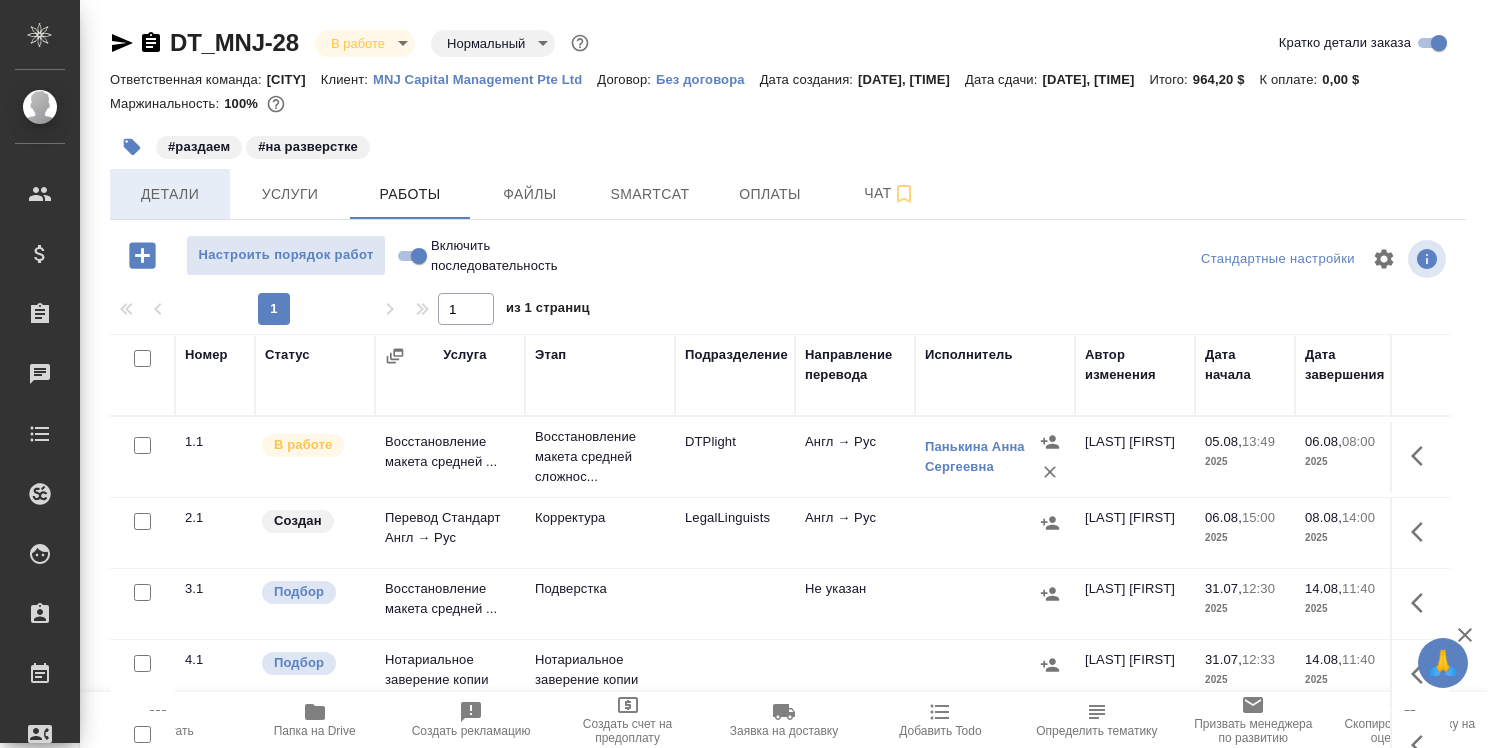 click on "Детали" at bounding box center (170, 194) 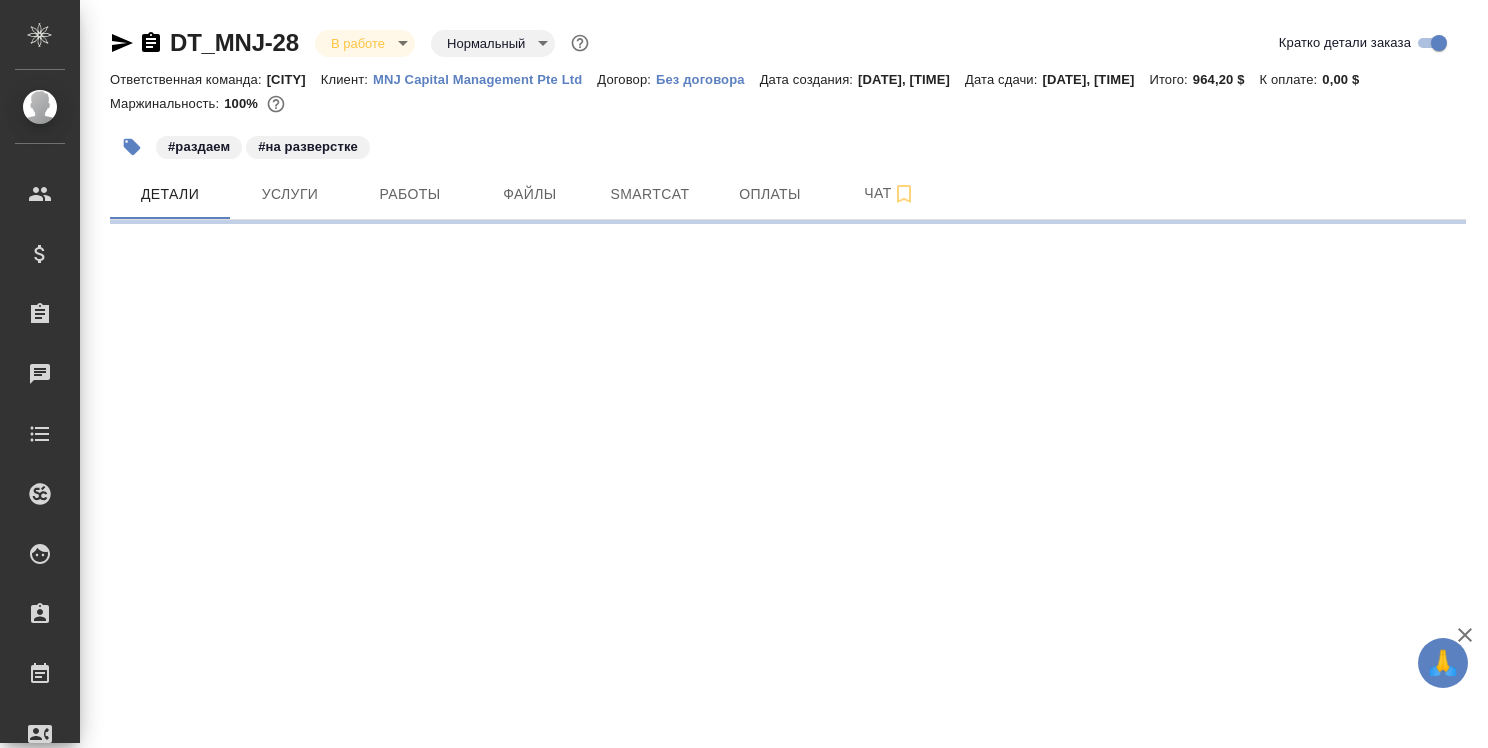 select on "RU" 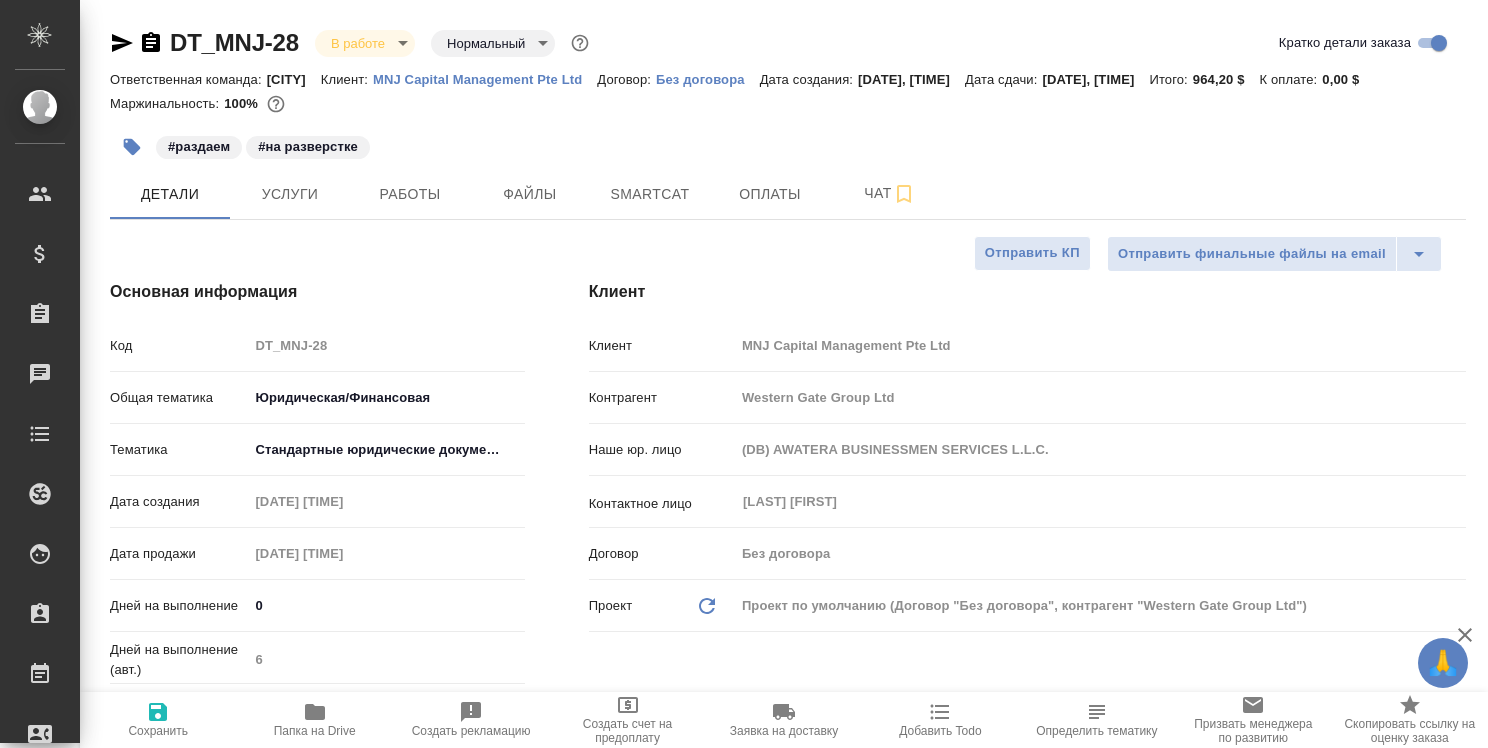 type on "x" 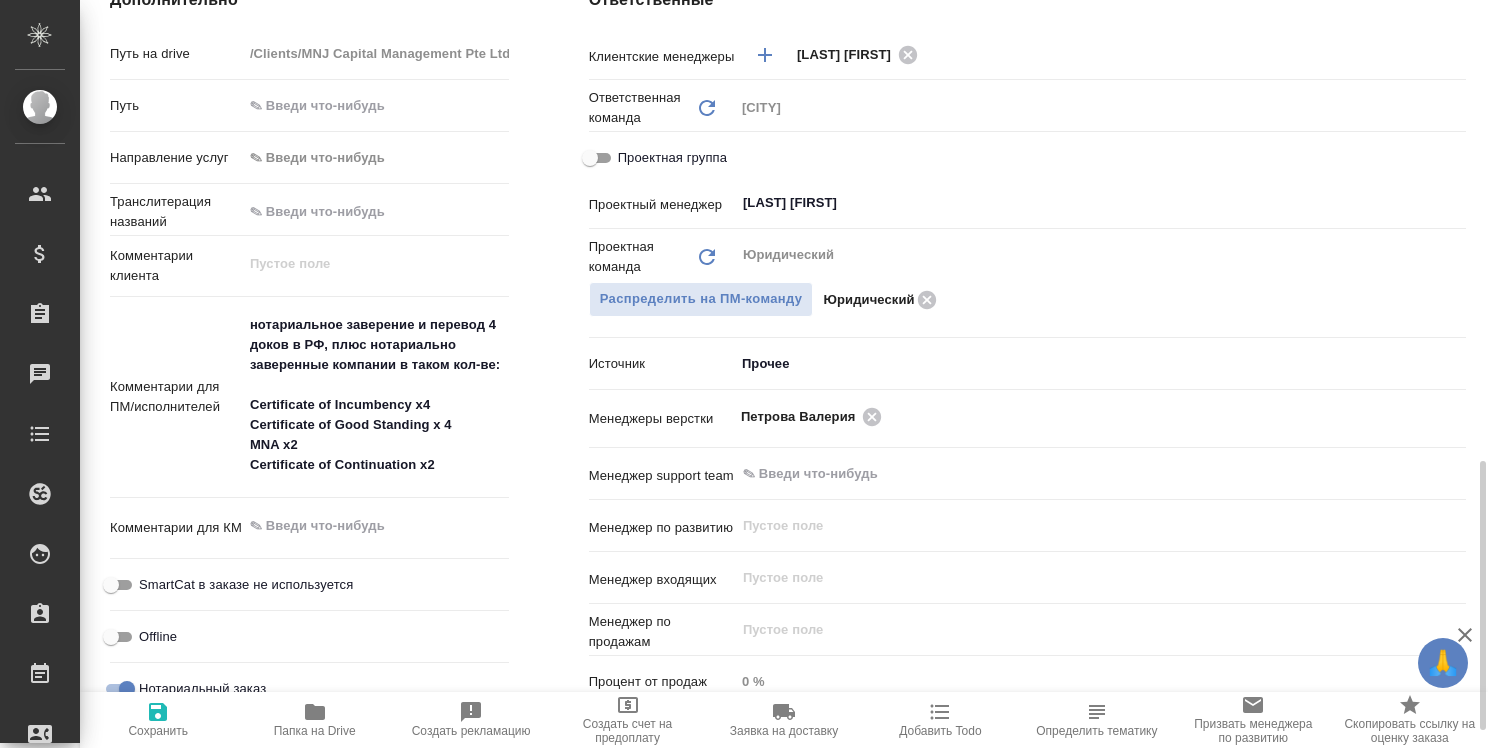 scroll, scrollTop: 1000, scrollLeft: 0, axis: vertical 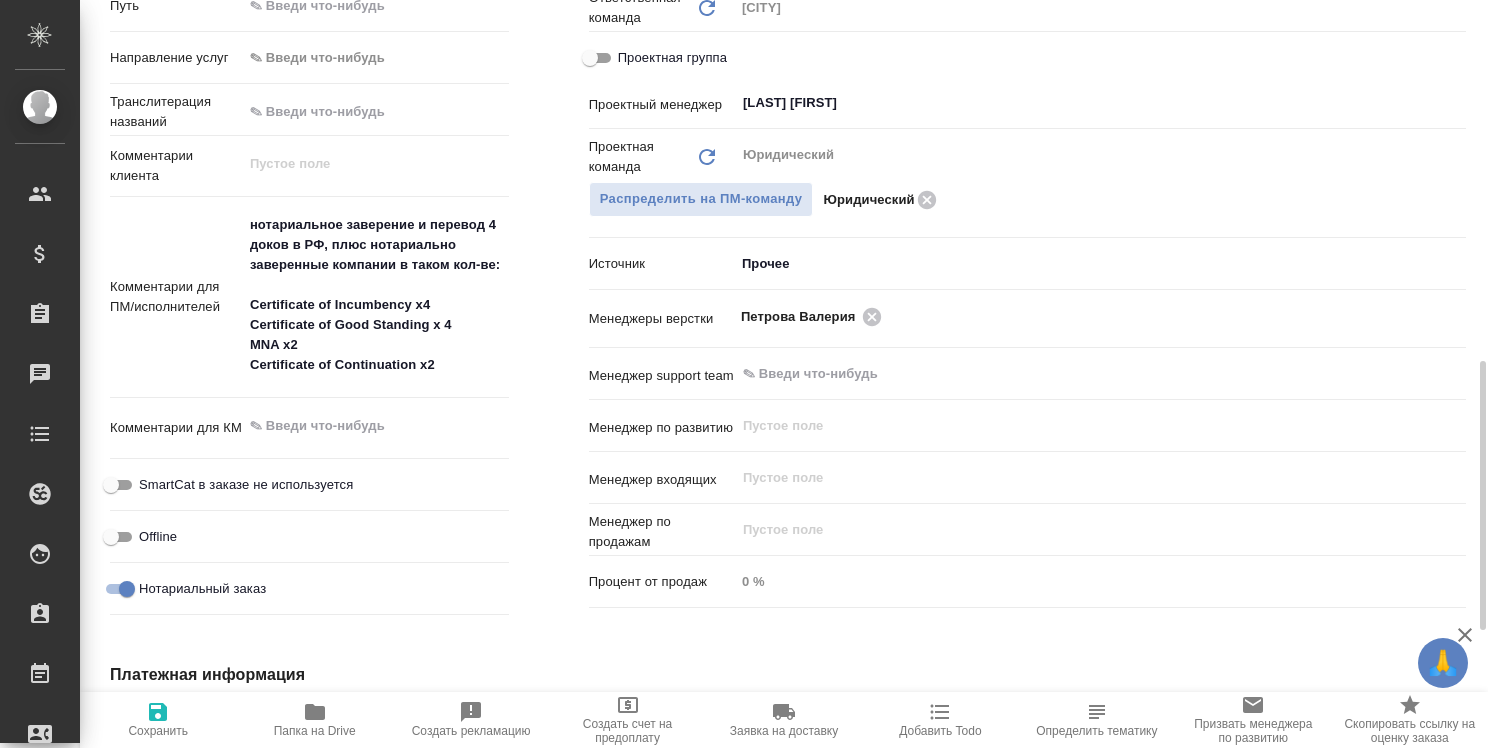 type on "x" 